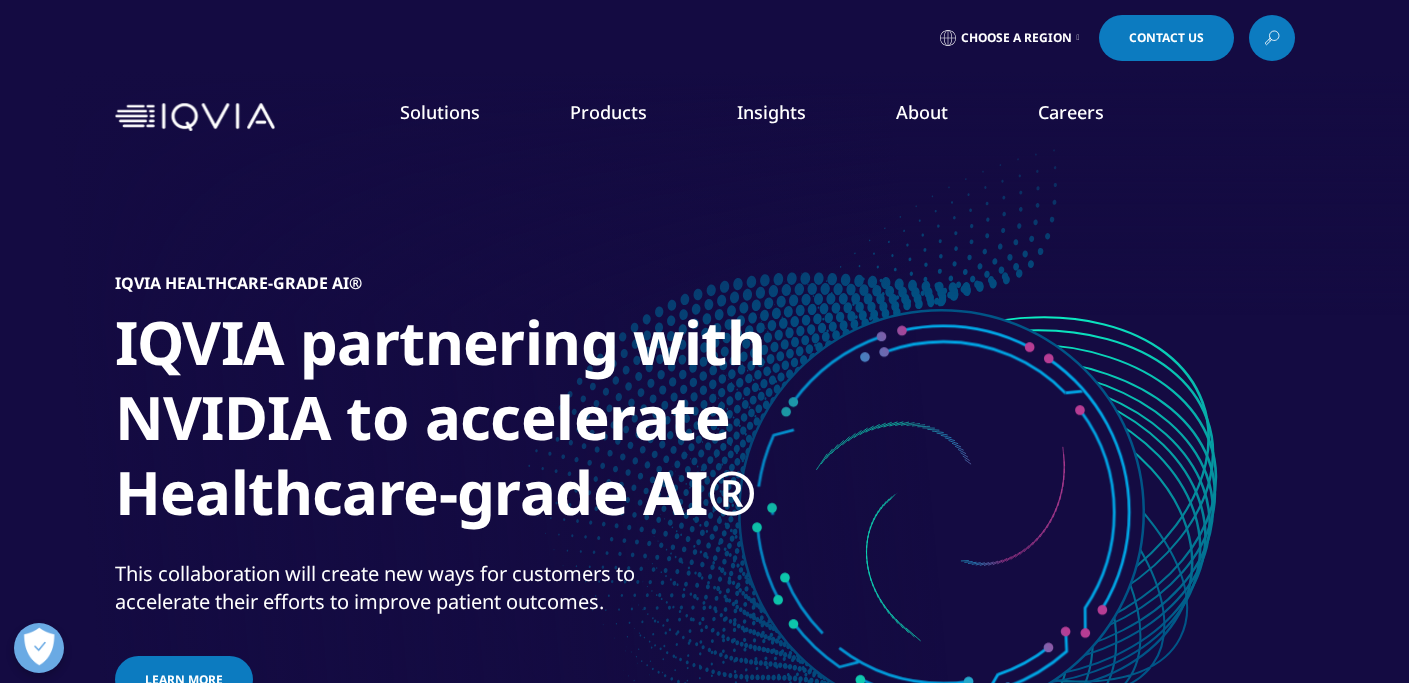 scroll, scrollTop: 0, scrollLeft: 0, axis: both 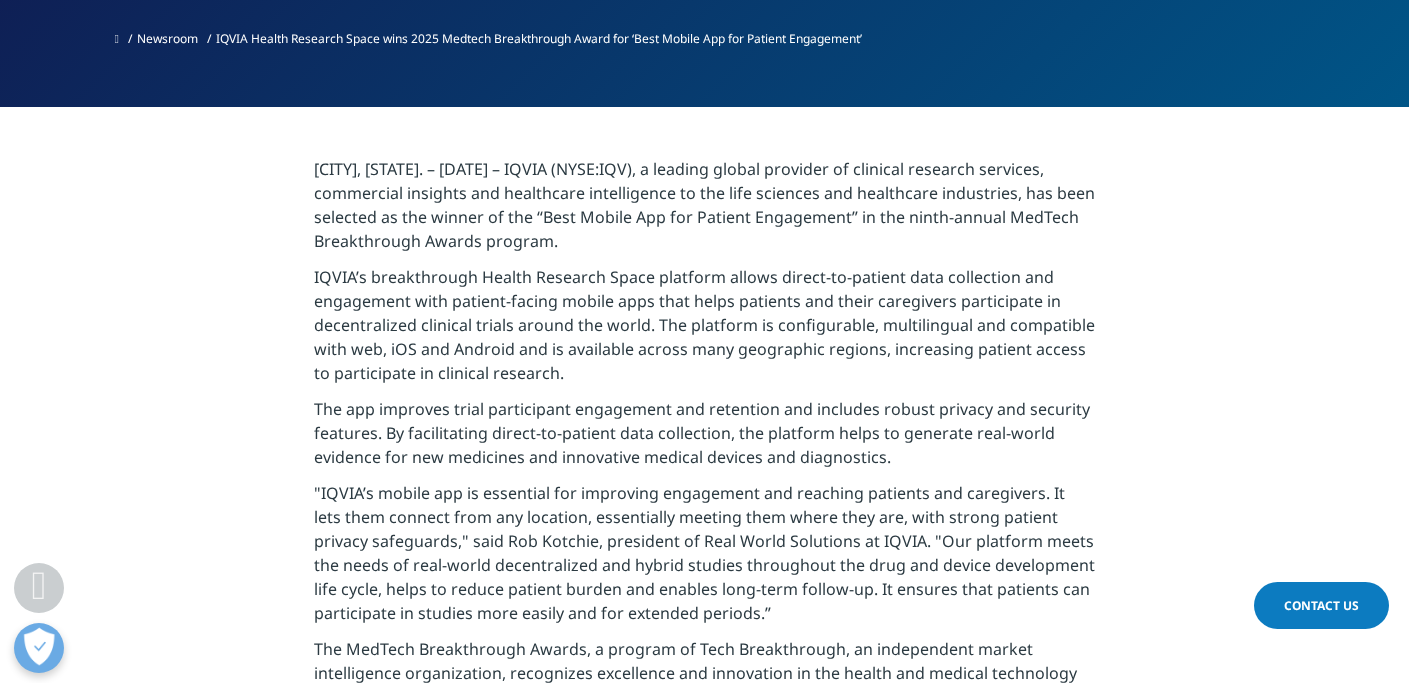 click on "Research Triangle Park, N.C., – June 16, 2025 – IQVIA (NYSE:IQV), a leading global provider of clinical research services, commercial insights and healthcare intelligence to the life sciences and healthcare industries, has been selected as the winner of the “Best Mobile App for Patient Engagement” in the ninth-annual MedTech Breakthrough Awards program.
IQVIA’s breakthrough Health Research Space platform allows direct-to-patient data collection and engagement with patient-facing mobile apps that helps patients and their caregivers participate in decentralized clinical trials around the world. The platform is configurable, multilingual and compatible with web, iOS and Android and is available across many geographic regions, increasing patient access to participate in clinical research.
To learn more about the IQVIA Health Research Space solution, visit  our site .
About IQVIA
www.iqvia.com ." at bounding box center (704, 1181) 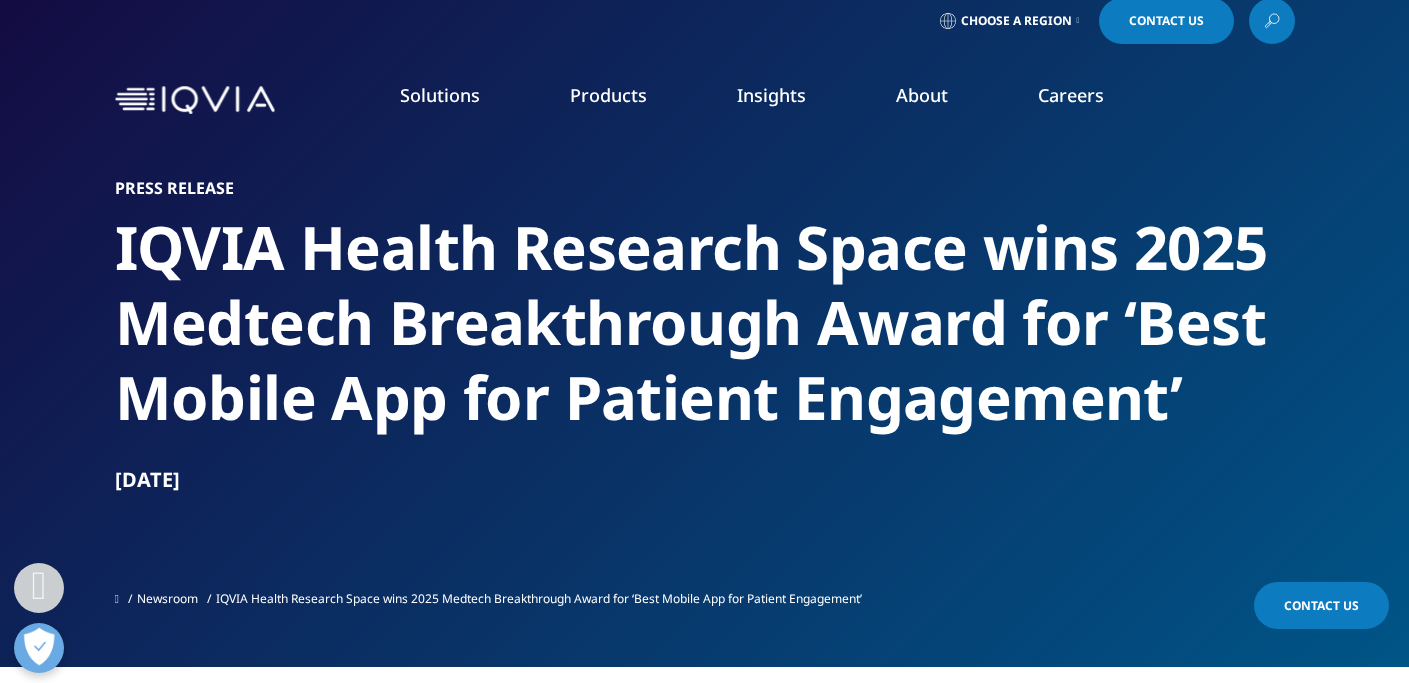 scroll, scrollTop: 0, scrollLeft: 0, axis: both 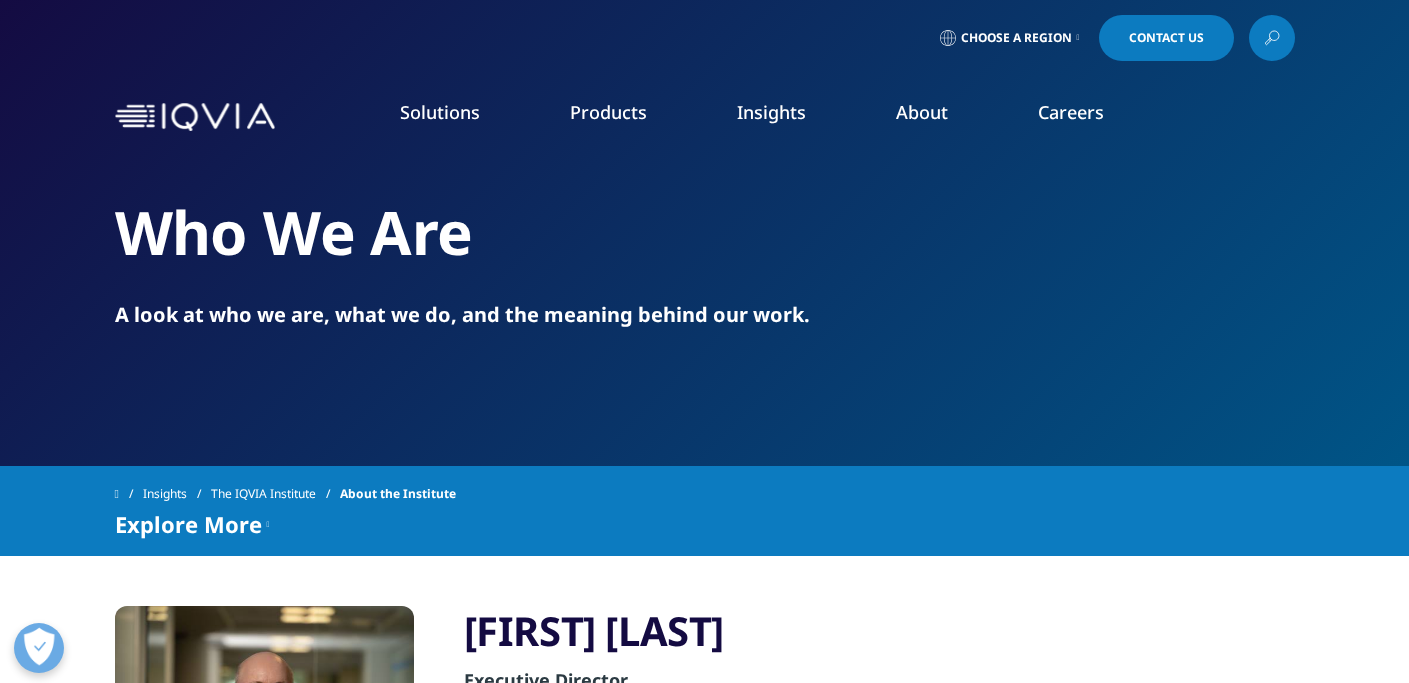 click on "IQVIA Connected Intelligence™" at bounding box center (157, 268) 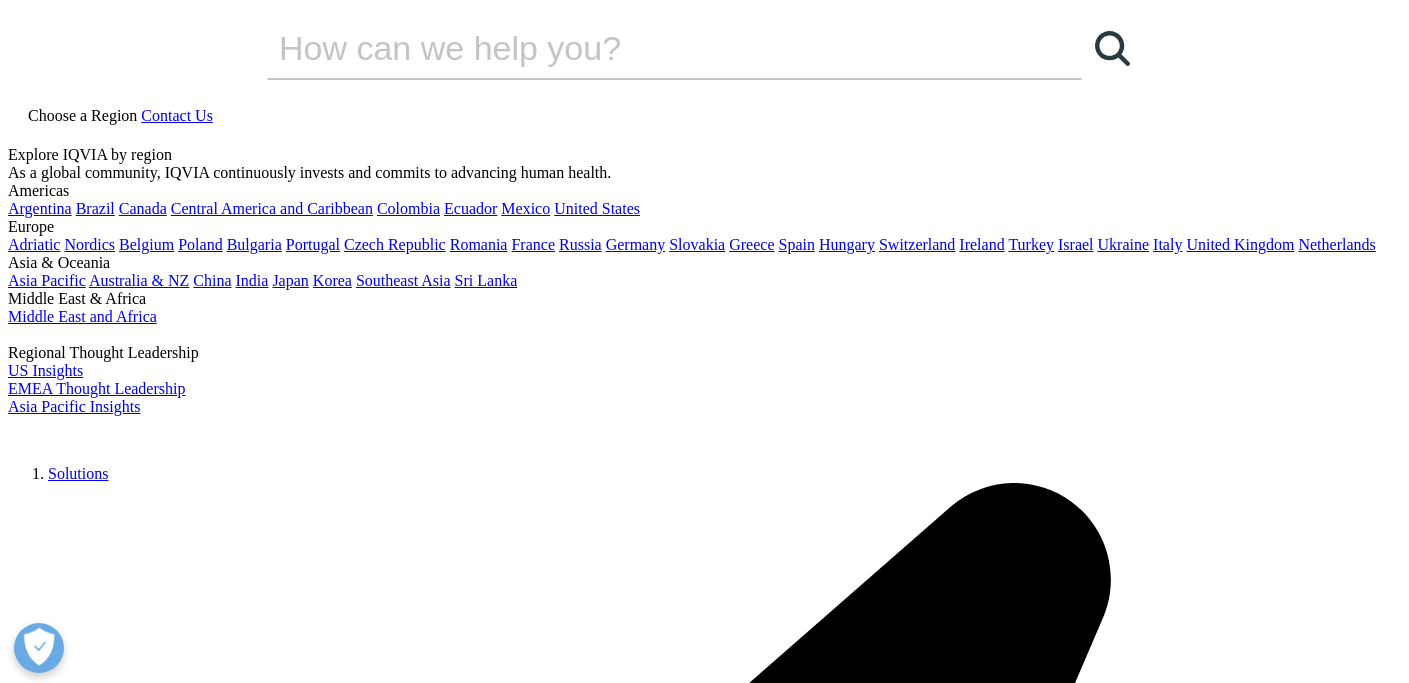 scroll, scrollTop: 0, scrollLeft: 0, axis: both 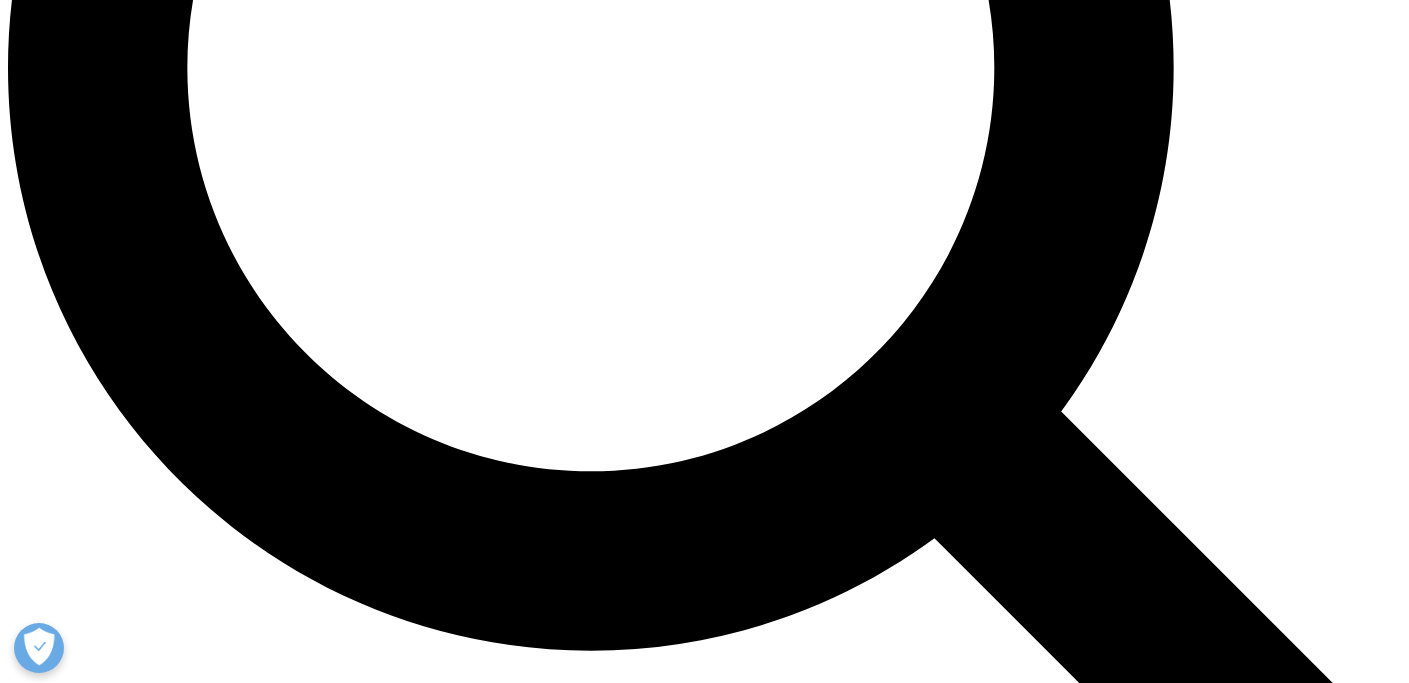 click at bounding box center (113, 32014) 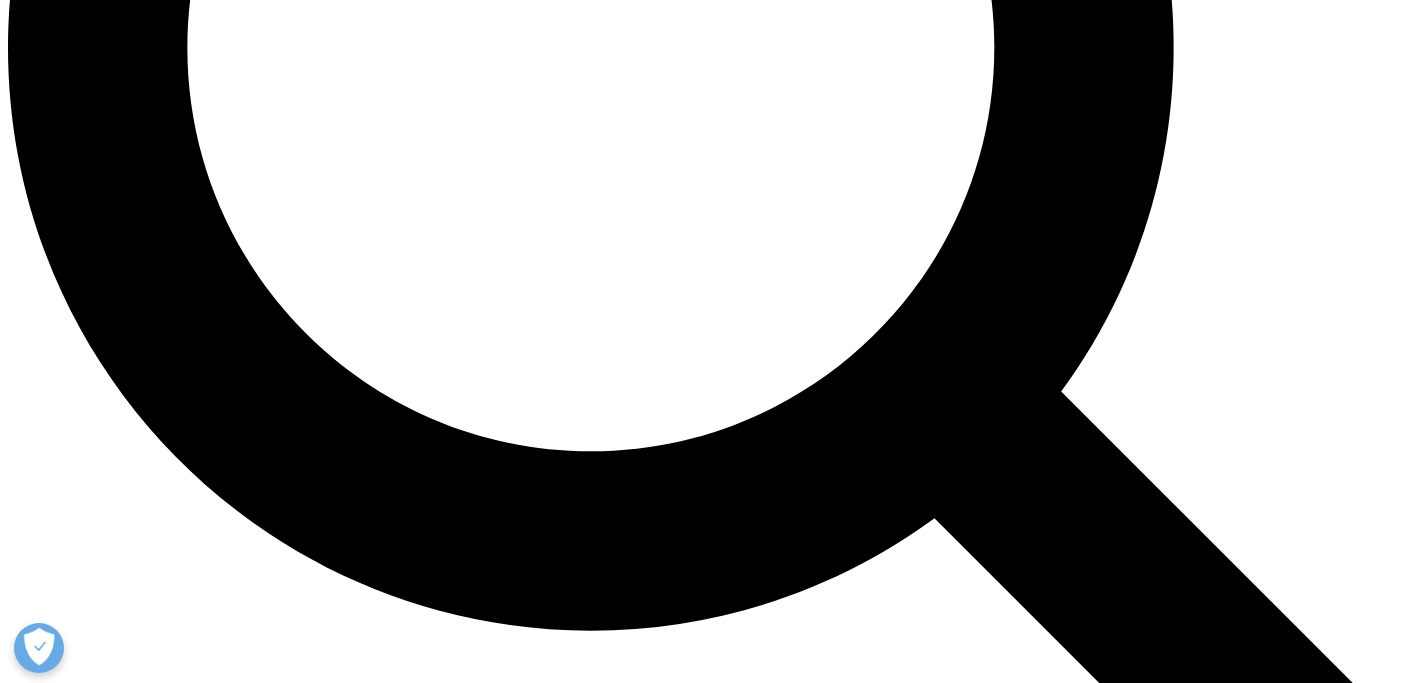 scroll, scrollTop: 1979, scrollLeft: 0, axis: vertical 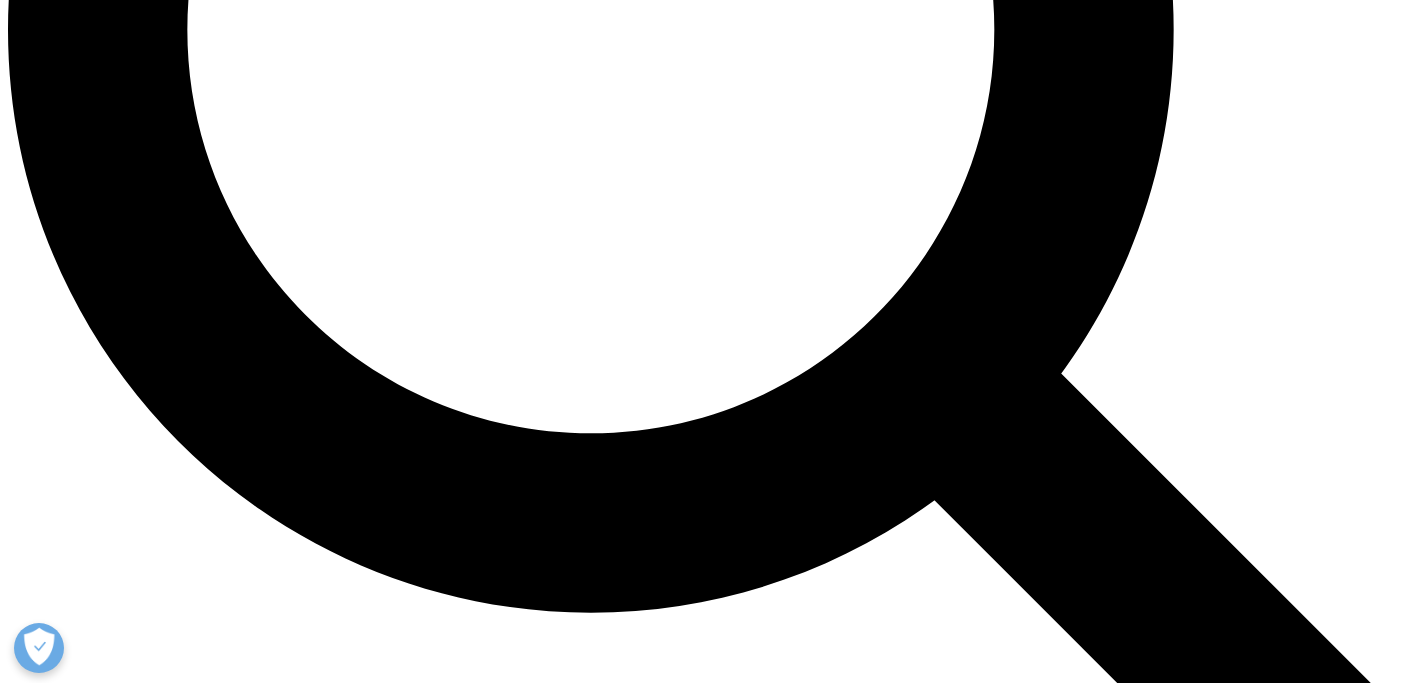 click at bounding box center (95, 33677) 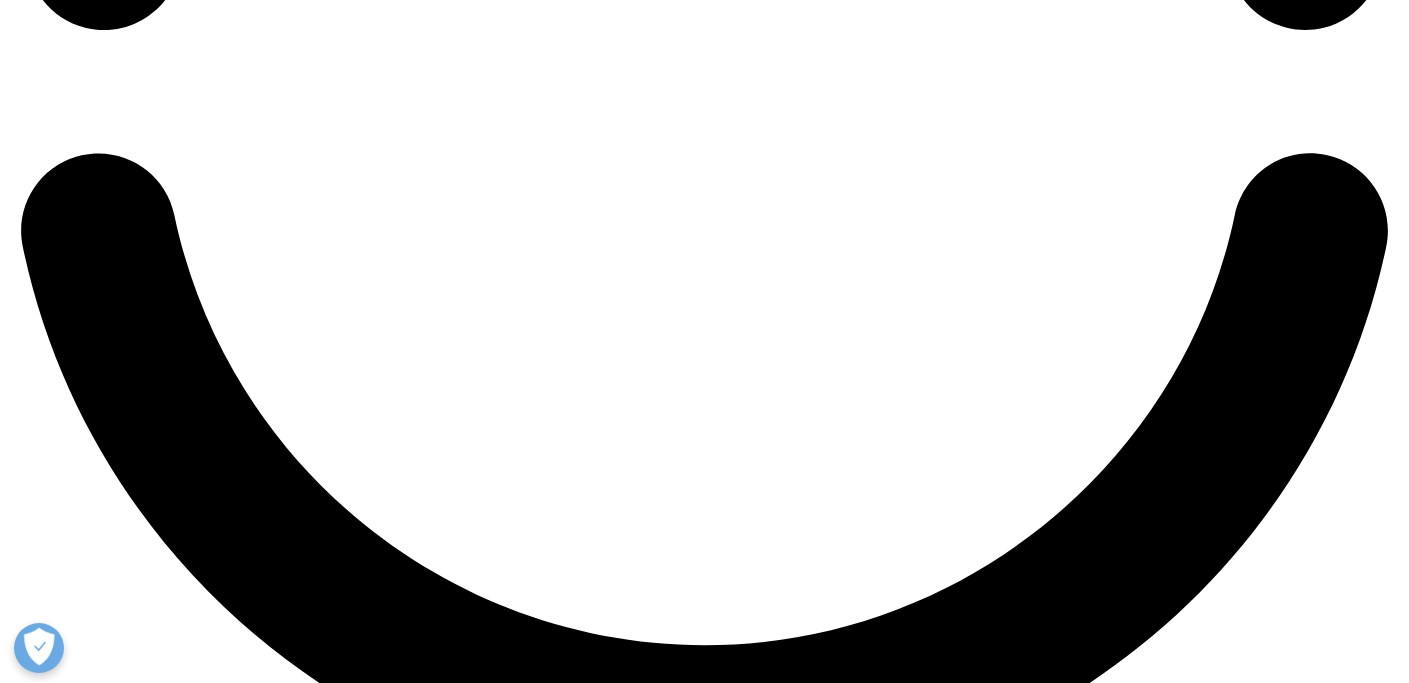 scroll, scrollTop: 3457, scrollLeft: 0, axis: vertical 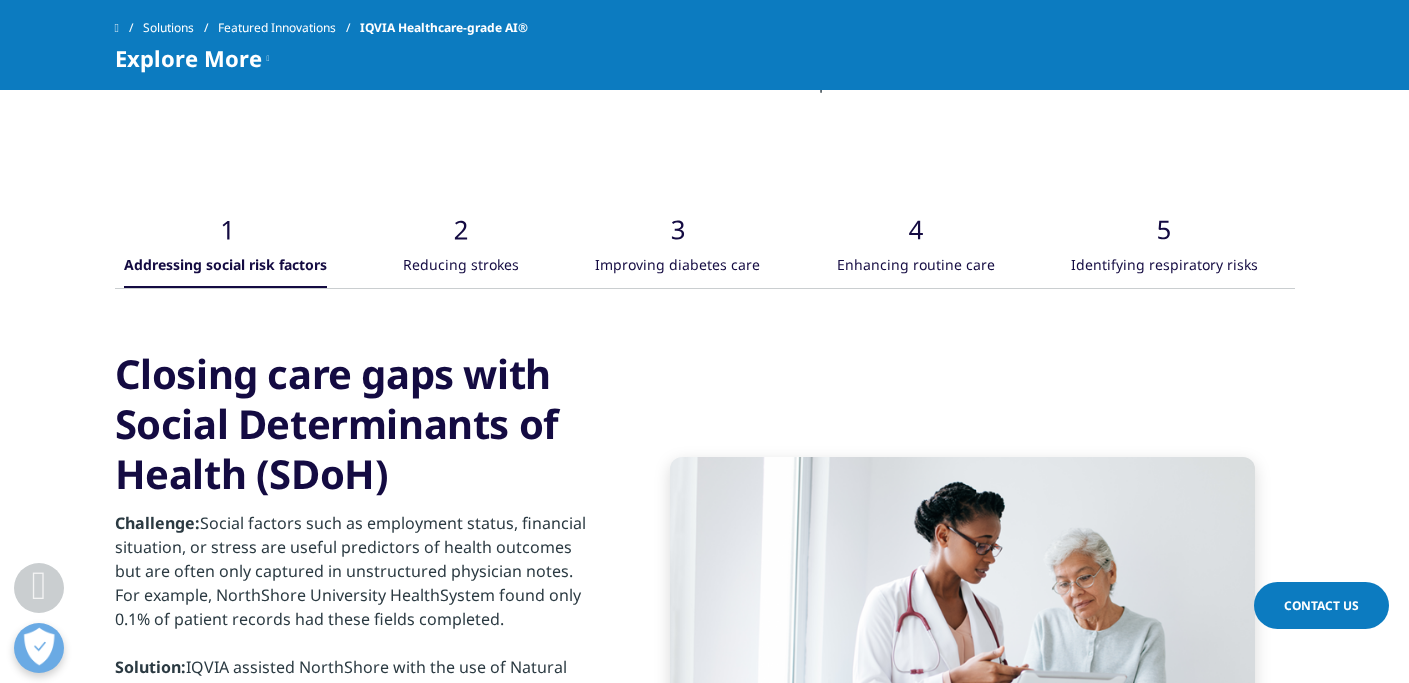 click on "Reducing strokes" at bounding box center [461, 266] 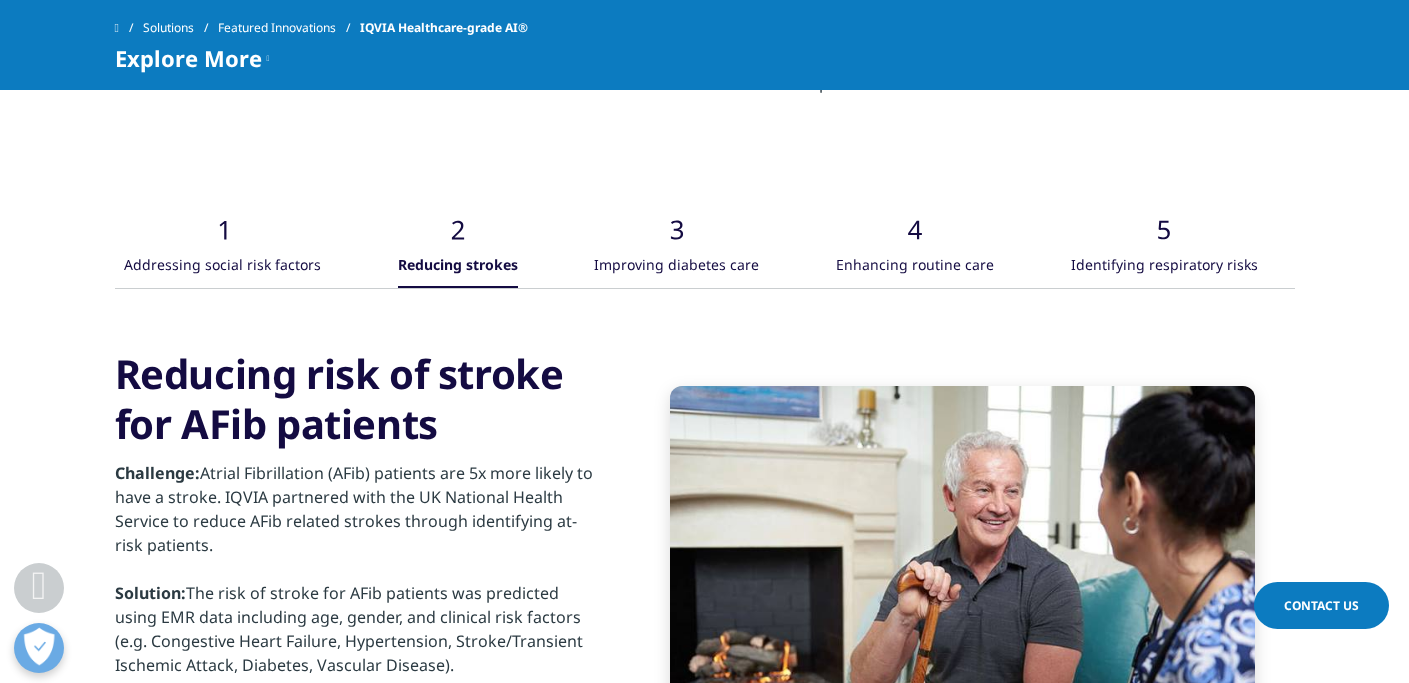click on "Improving diabetes care" at bounding box center (676, 266) 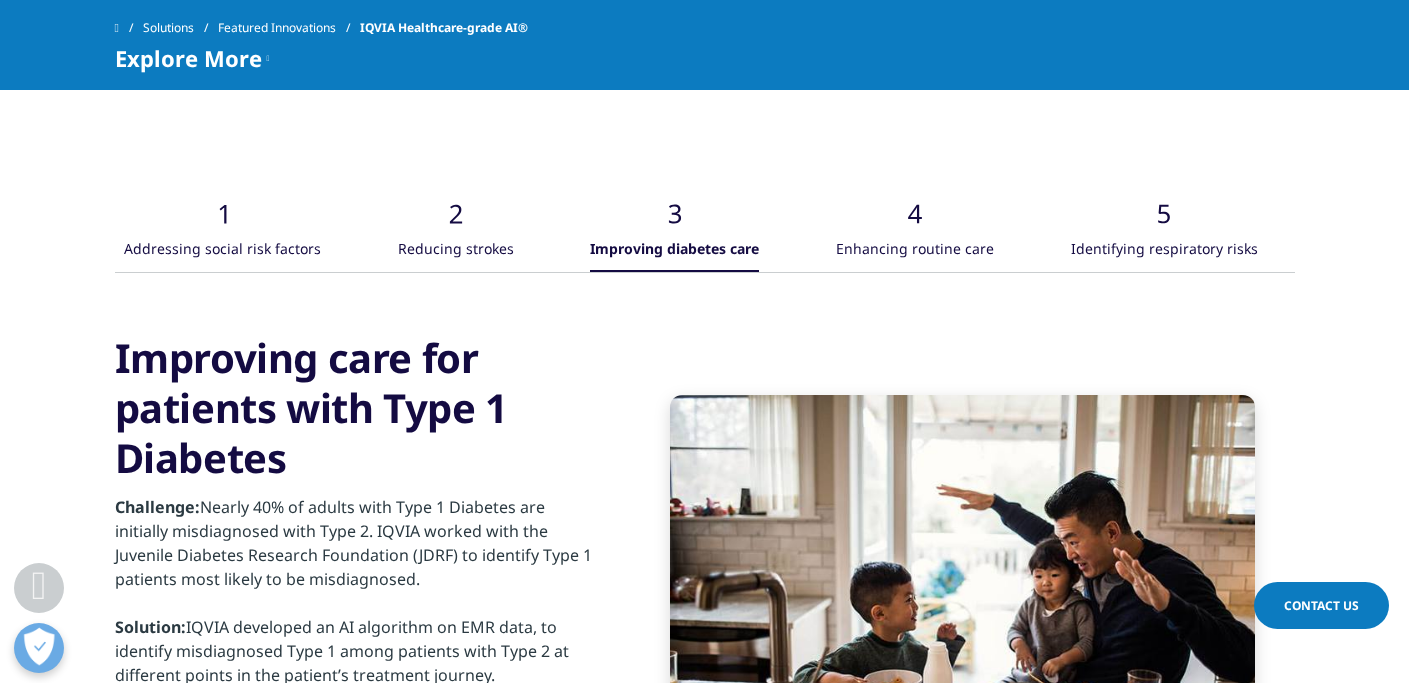 scroll, scrollTop: 6759, scrollLeft: 0, axis: vertical 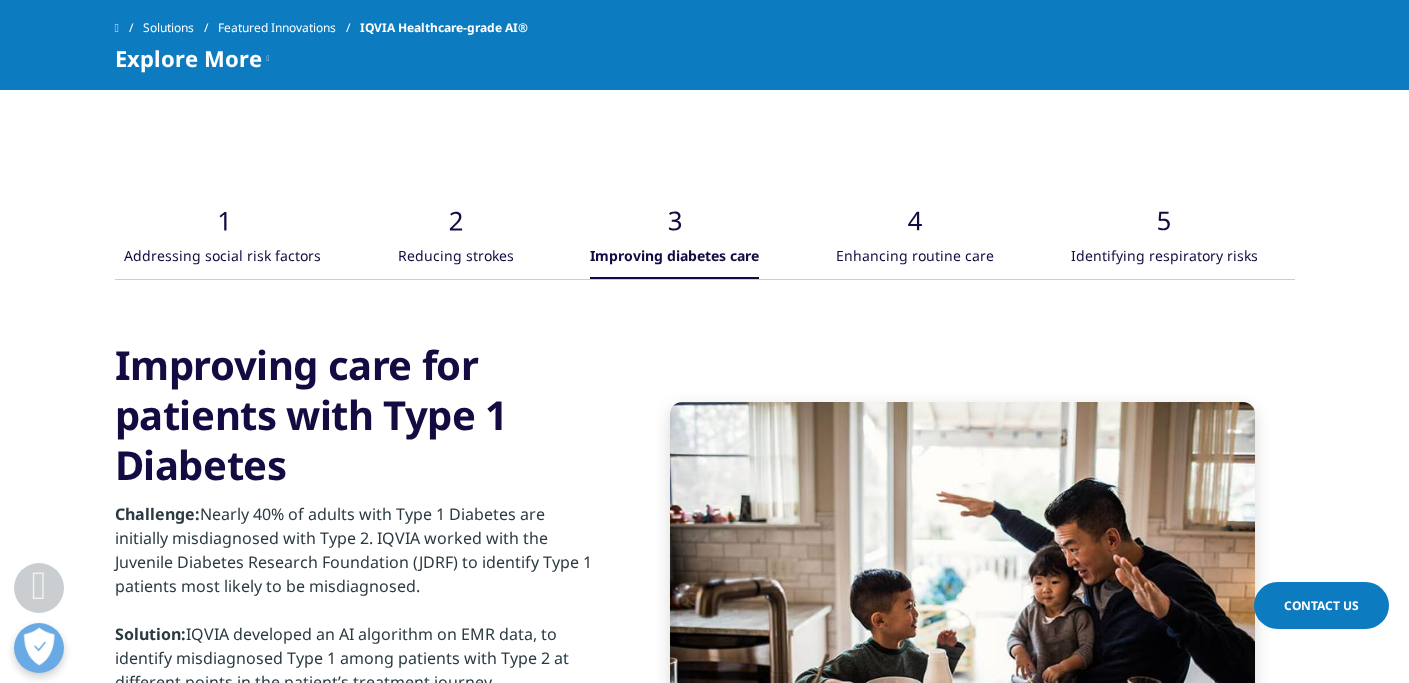 click on "Enhancing routine care" at bounding box center [915, 257] 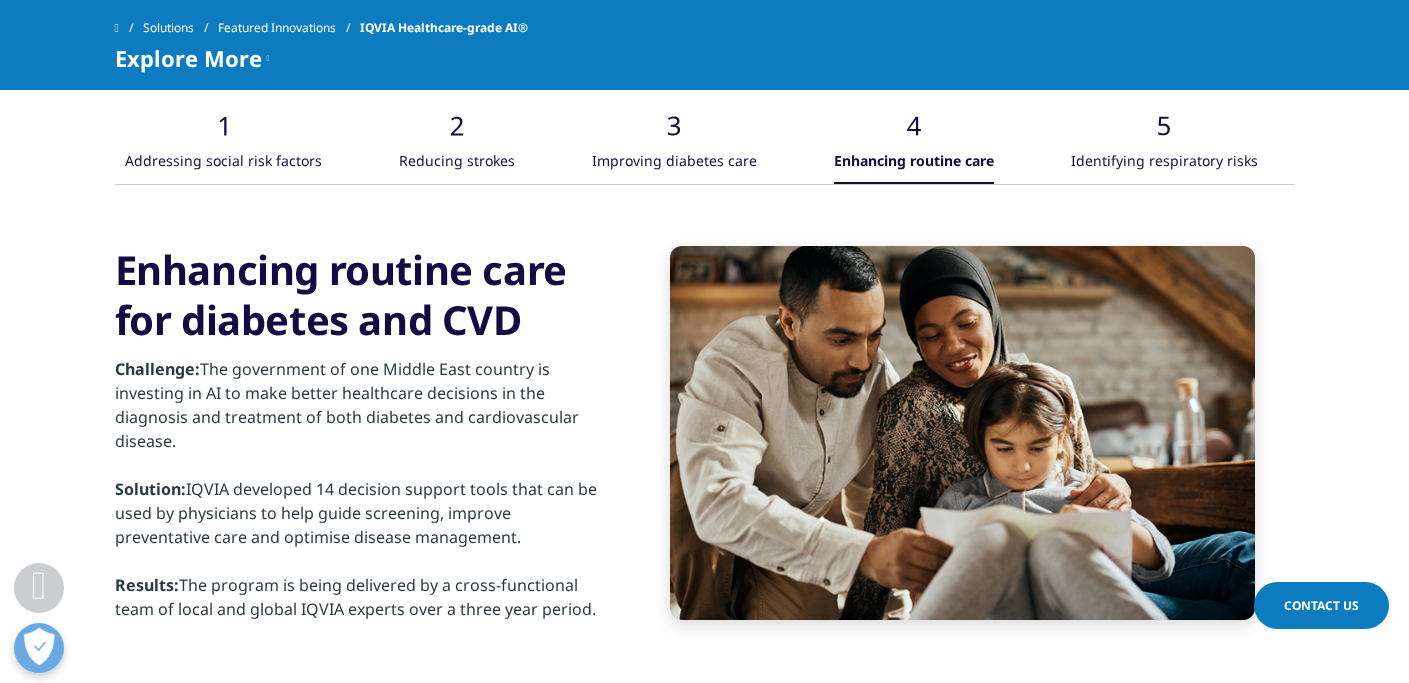 scroll, scrollTop: 6856, scrollLeft: 0, axis: vertical 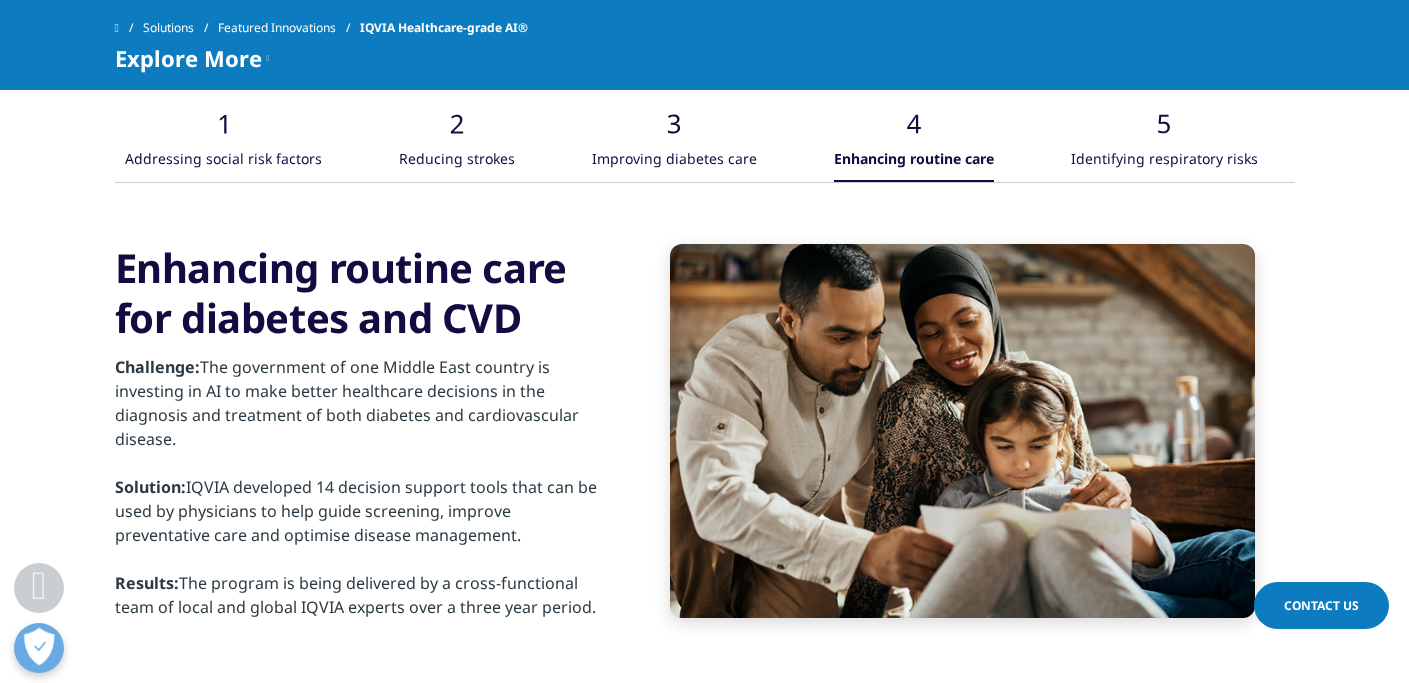 click on "Identifying respiratory risks" at bounding box center (1164, 160) 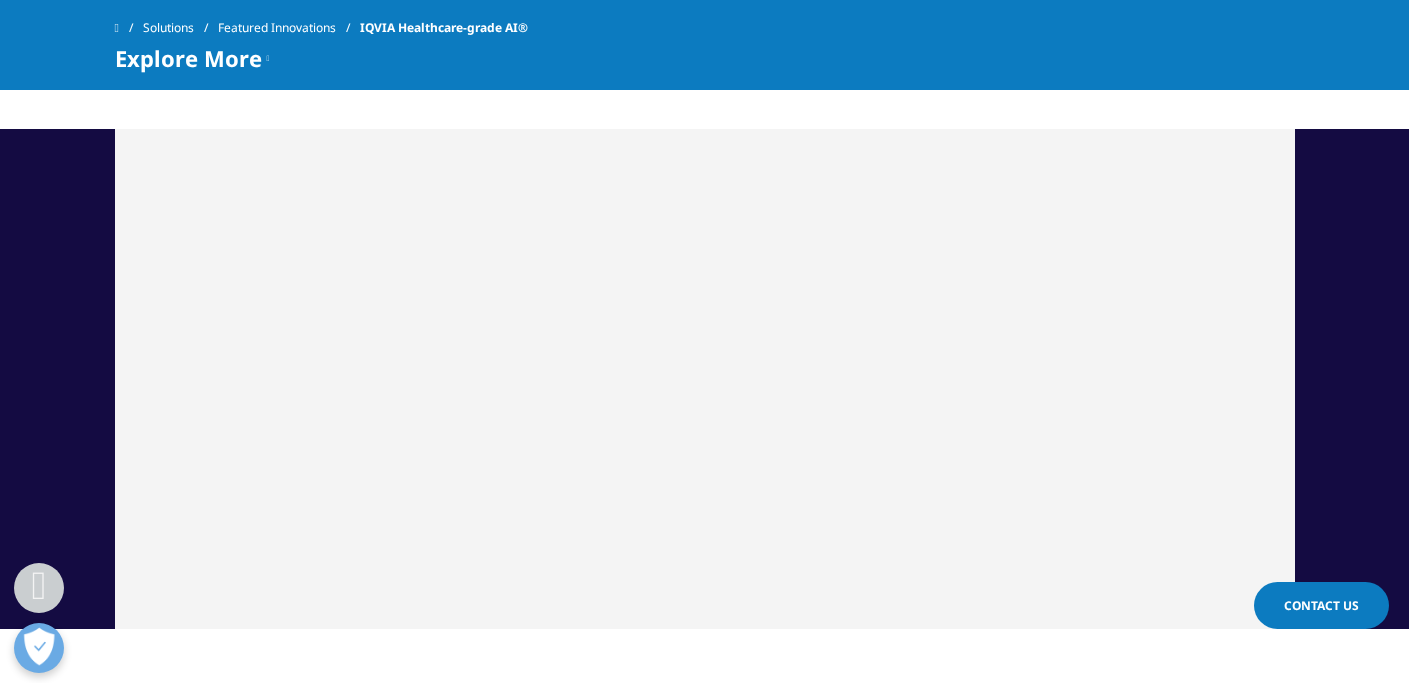 scroll, scrollTop: 5971, scrollLeft: 0, axis: vertical 